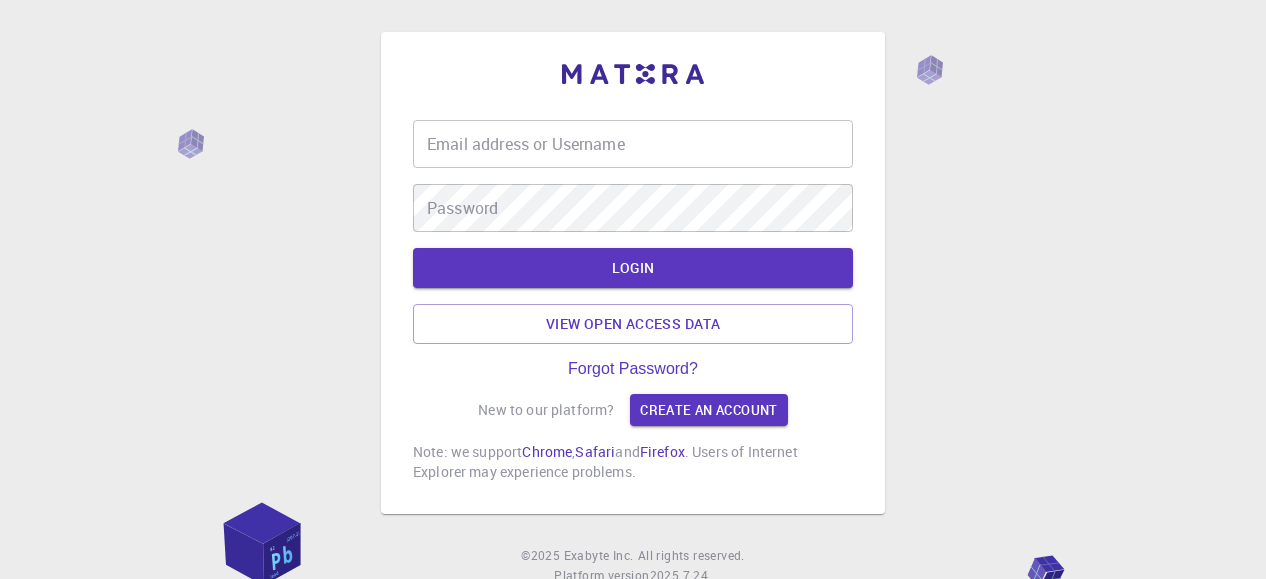 scroll, scrollTop: 0, scrollLeft: 0, axis: both 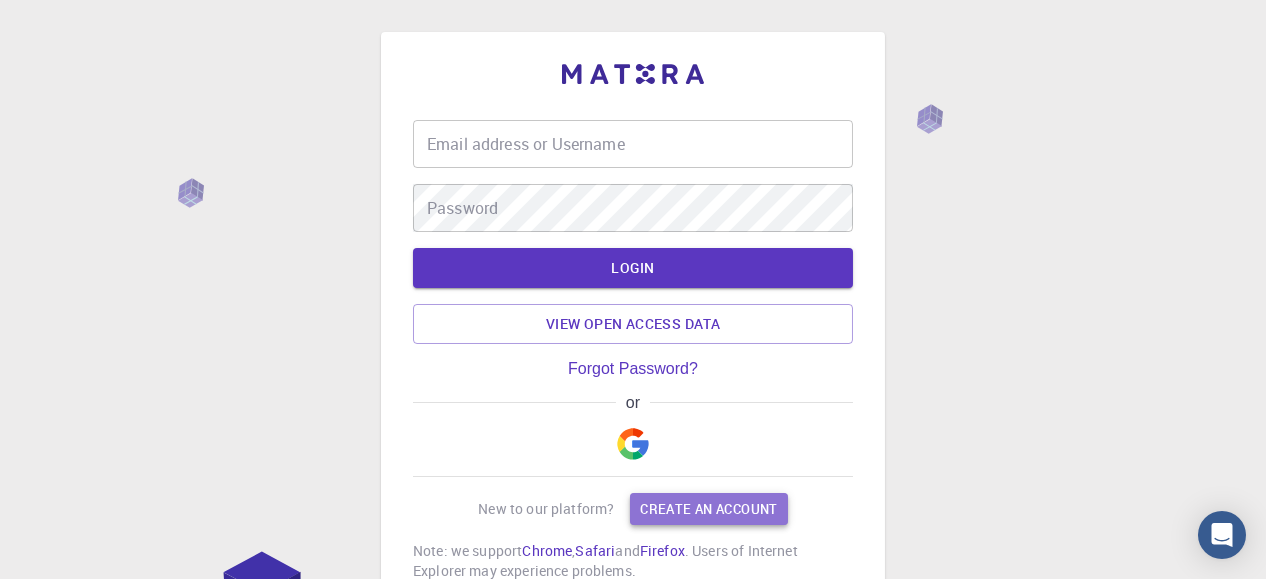 click on "Create an account" at bounding box center [708, 509] 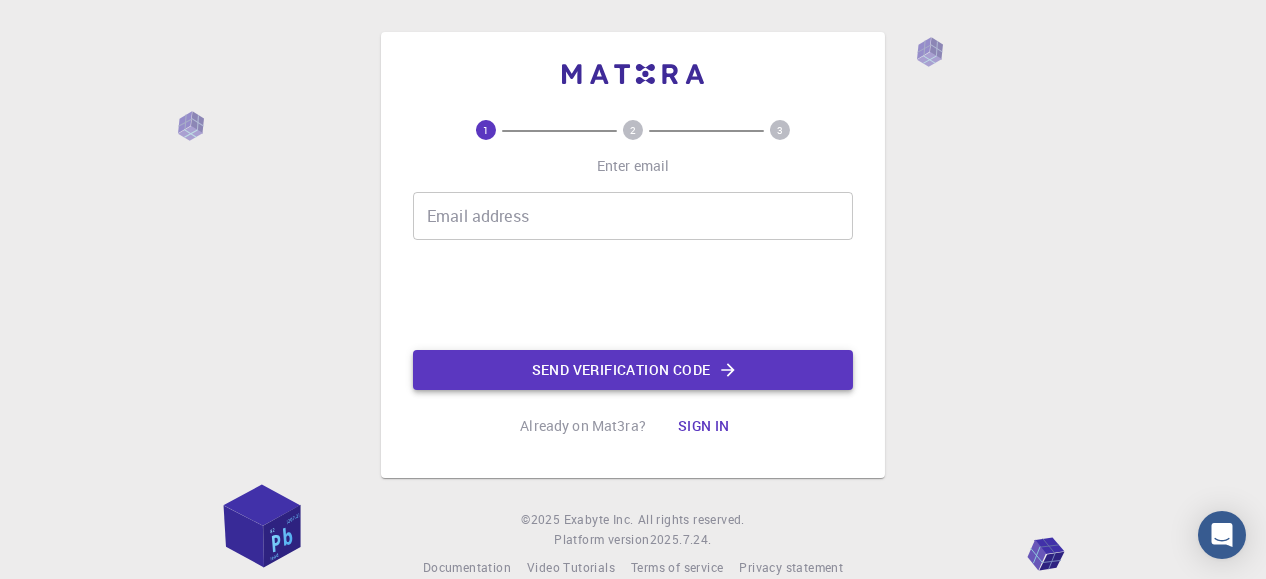 click on "Send verification code" 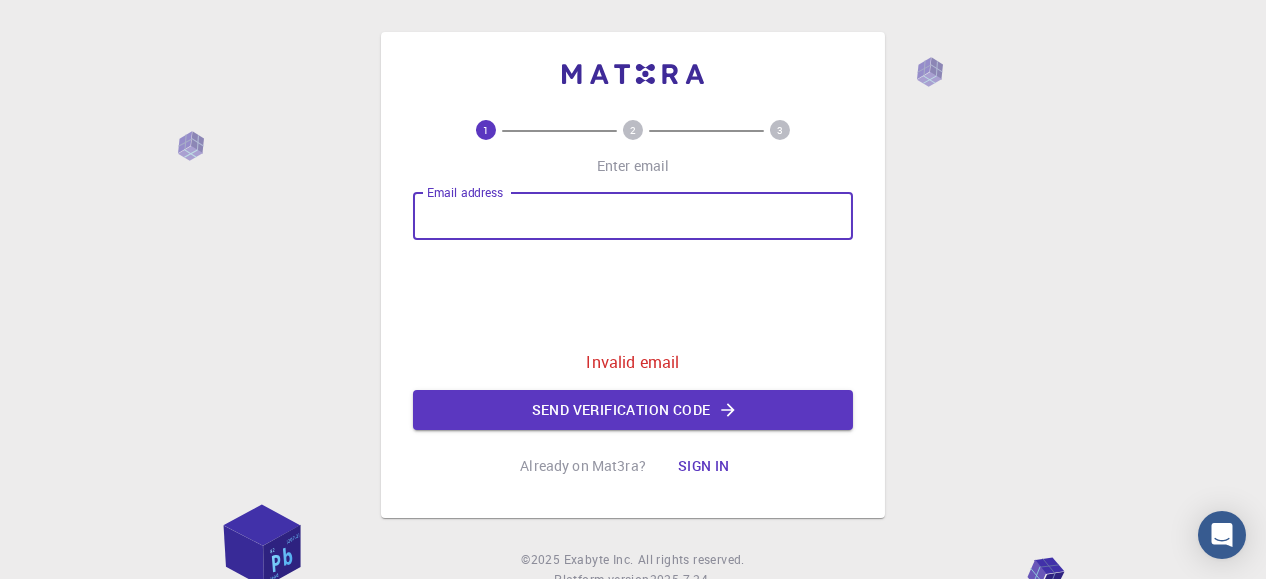 click on "Email address" at bounding box center (633, 216) 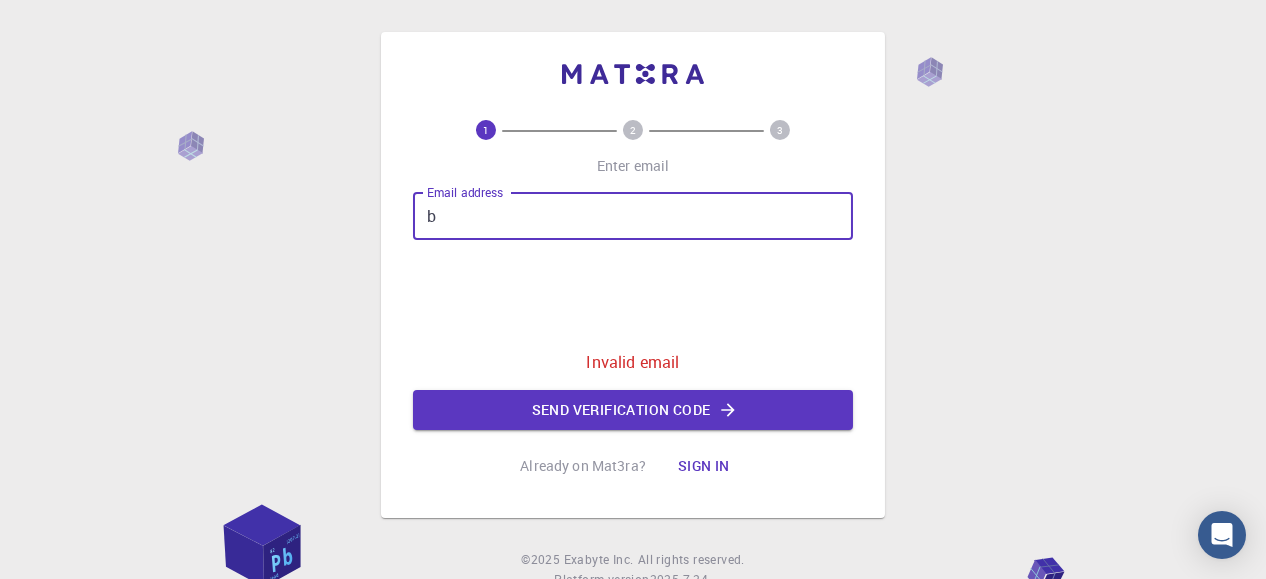 type on "[EMAIL]" 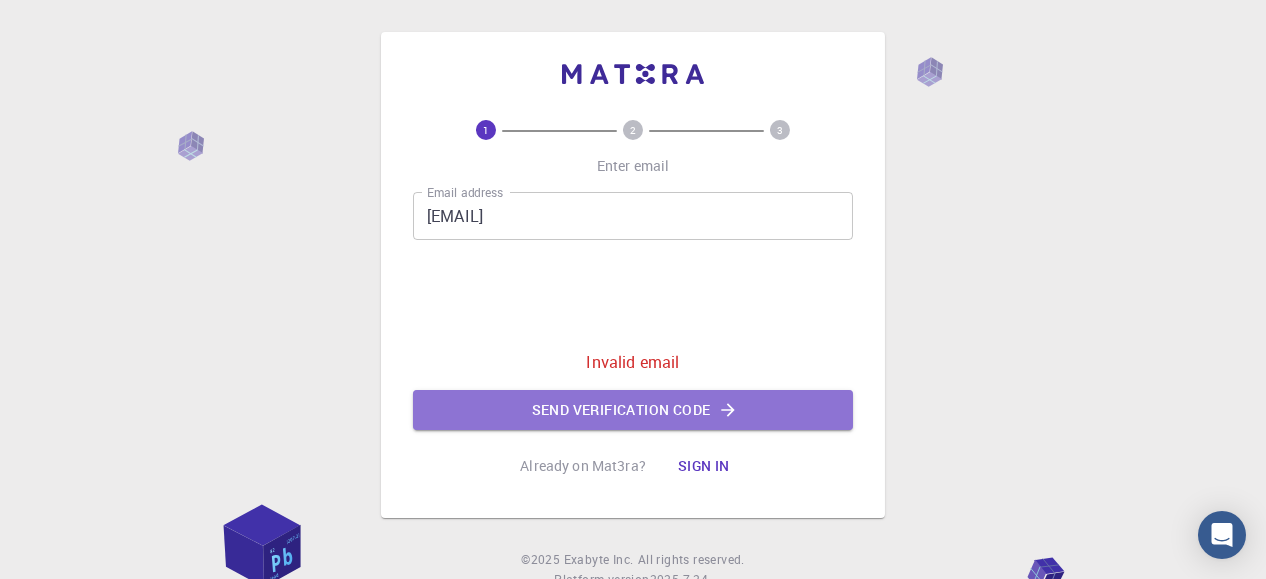 drag, startPoint x: 568, startPoint y: 413, endPoint x: 391, endPoint y: 71, distance: 385.0883 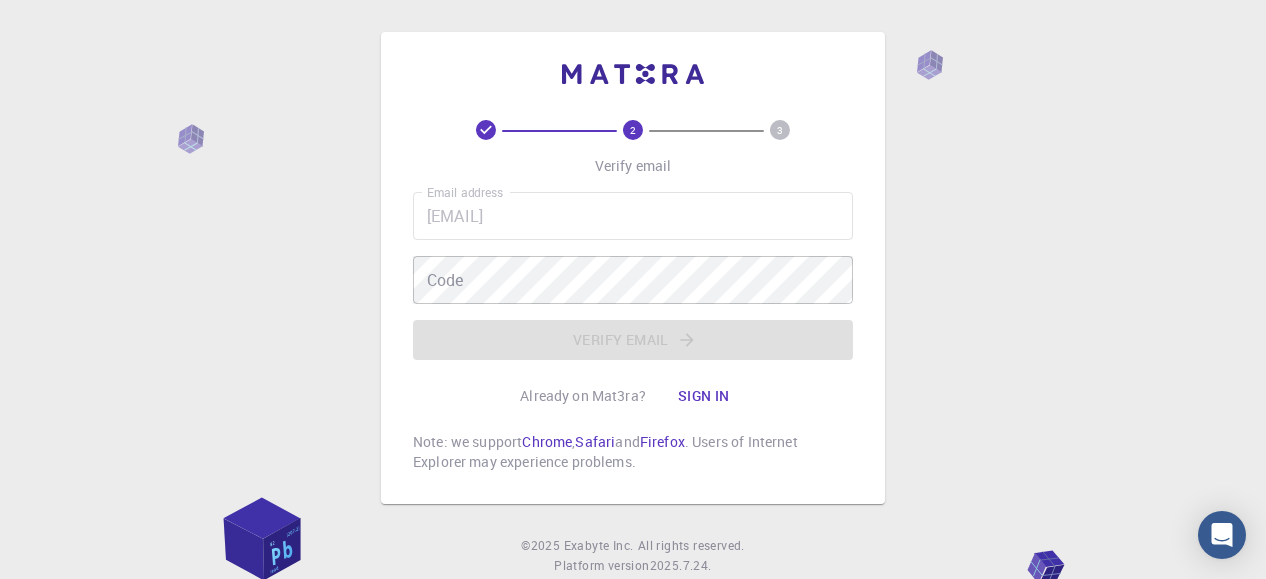 click on "Code Code" at bounding box center (633, 280) 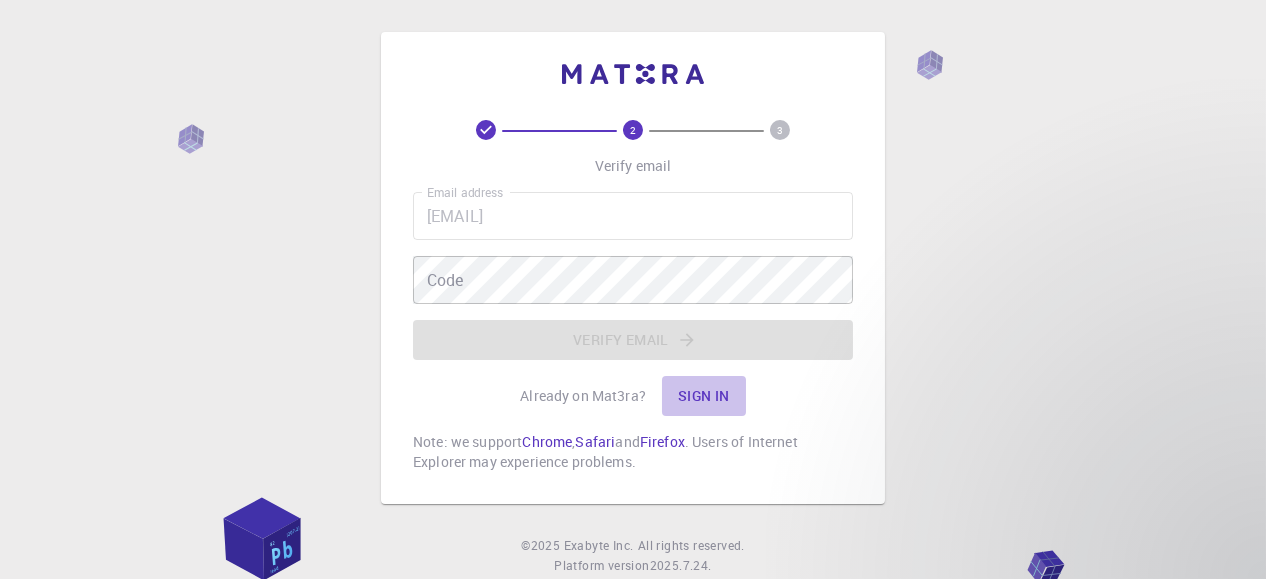 click on "Sign in" at bounding box center (704, 396) 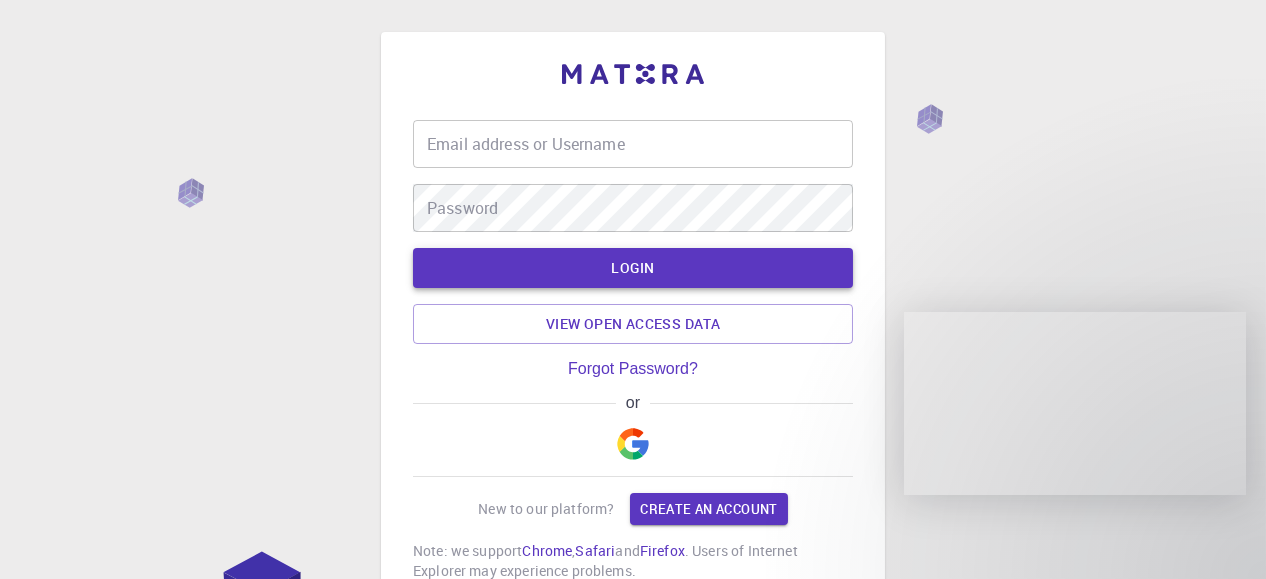 click on "Password Password" at bounding box center [633, 208] 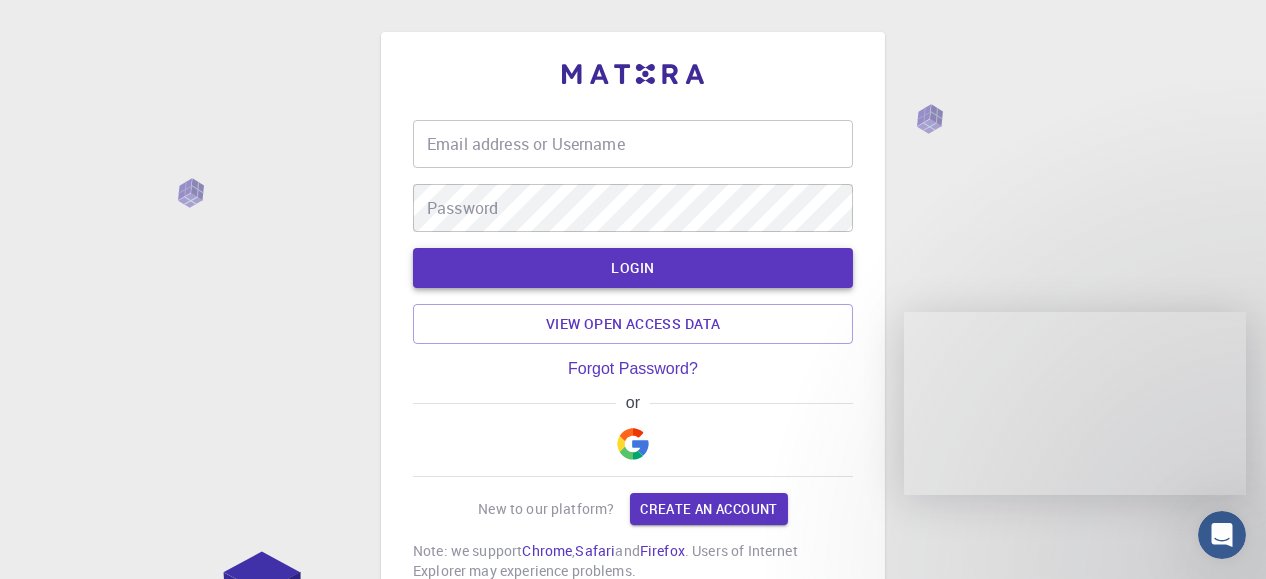 click on "Password Password" at bounding box center (633, 208) 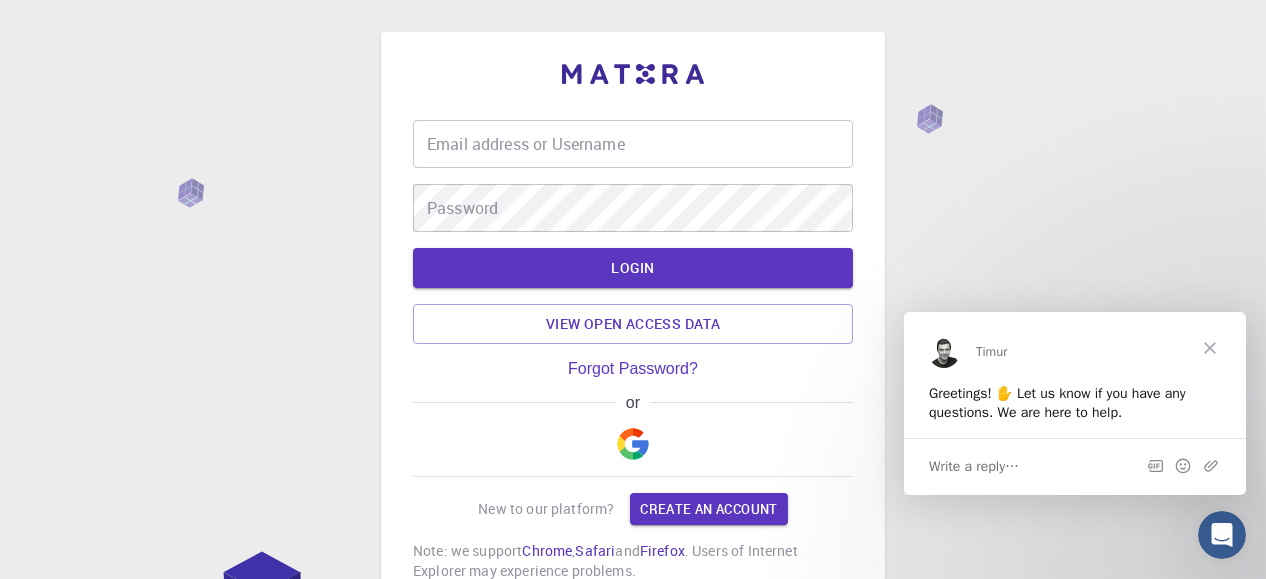 scroll, scrollTop: 0, scrollLeft: 0, axis: both 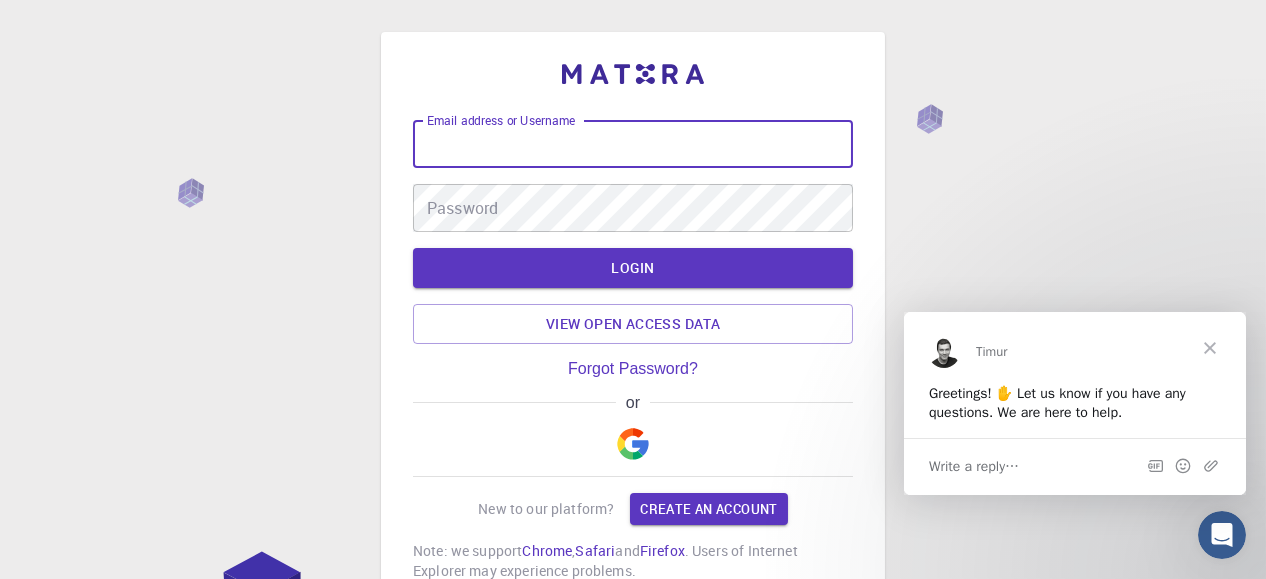 type on "[EMAIL]" 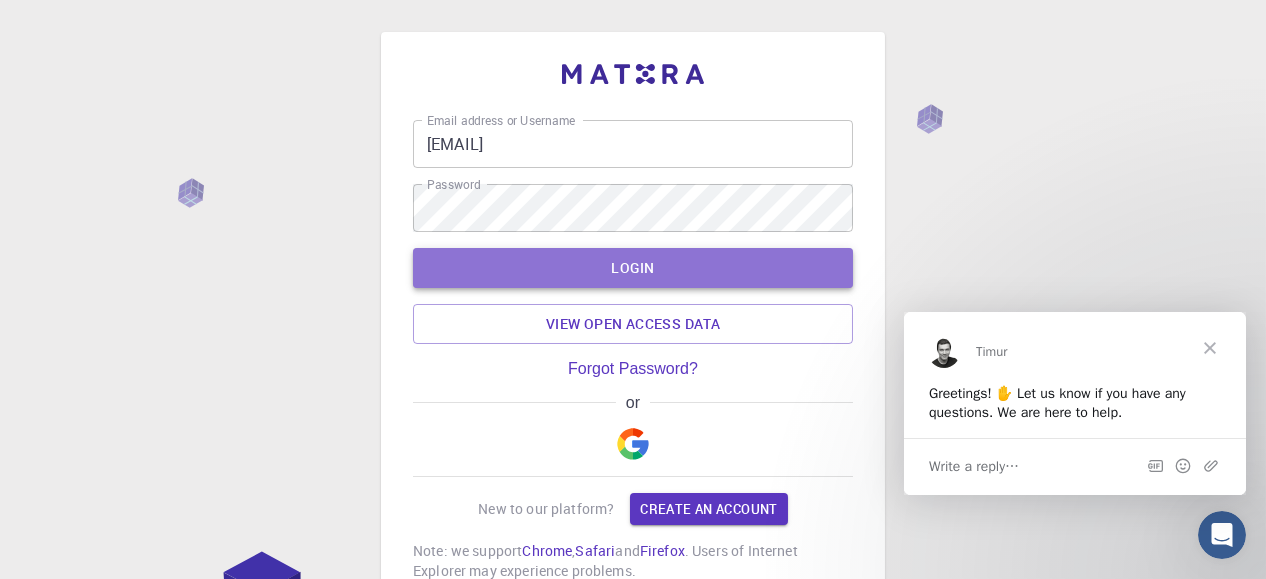 click on "LOGIN" at bounding box center (633, 268) 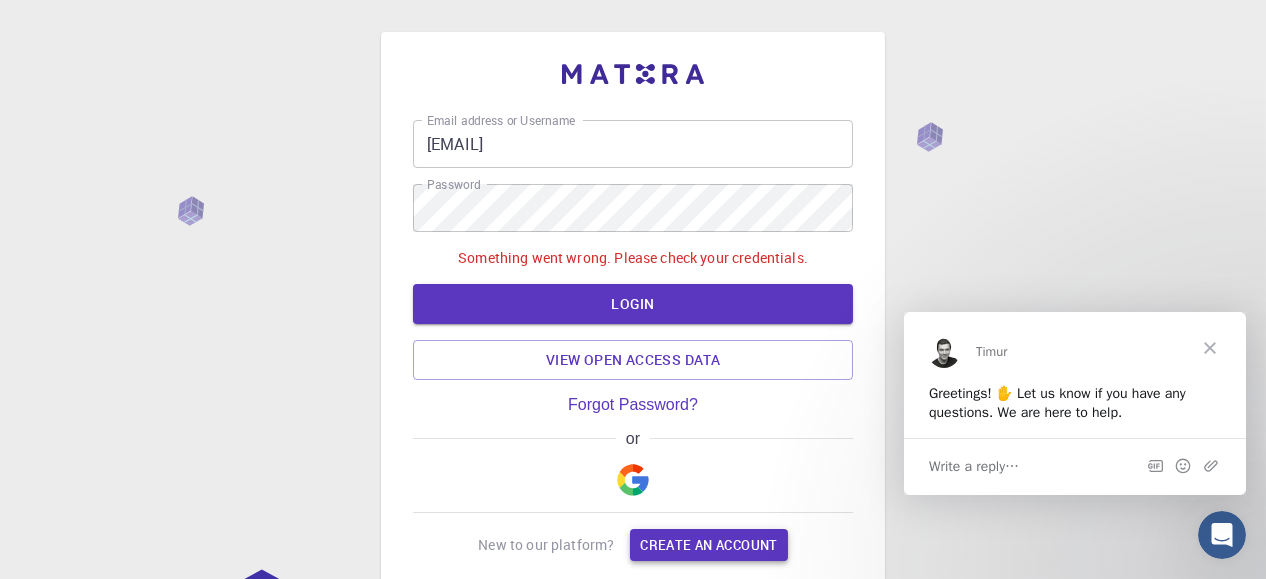 click on "Create an account" at bounding box center (708, 545) 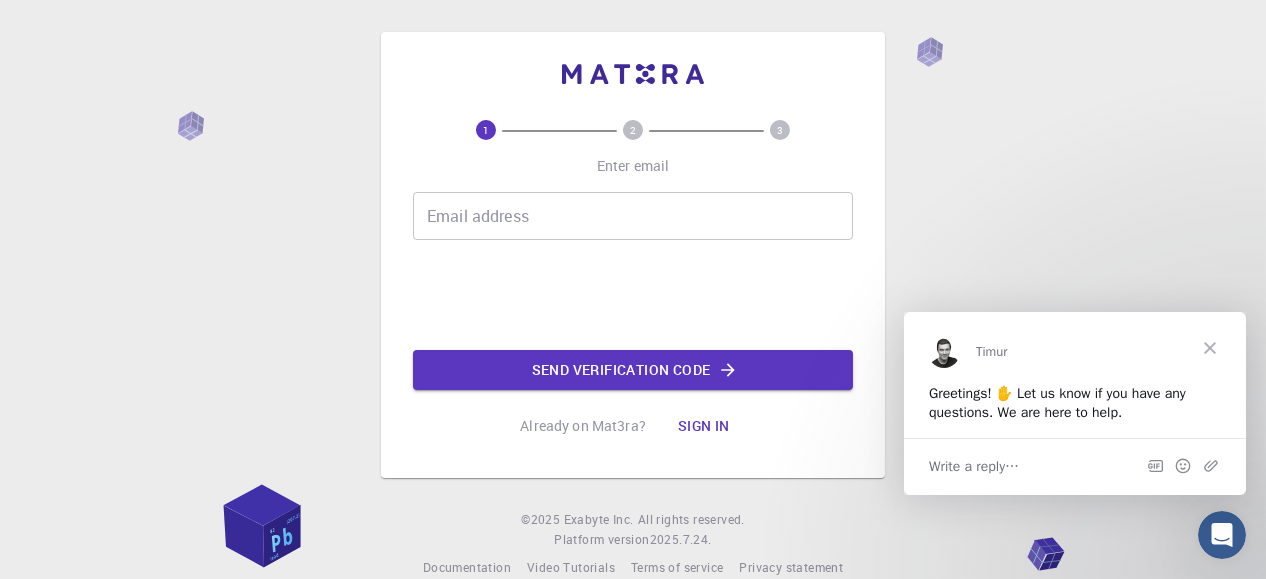 click on "Email address Email address" at bounding box center (633, 216) 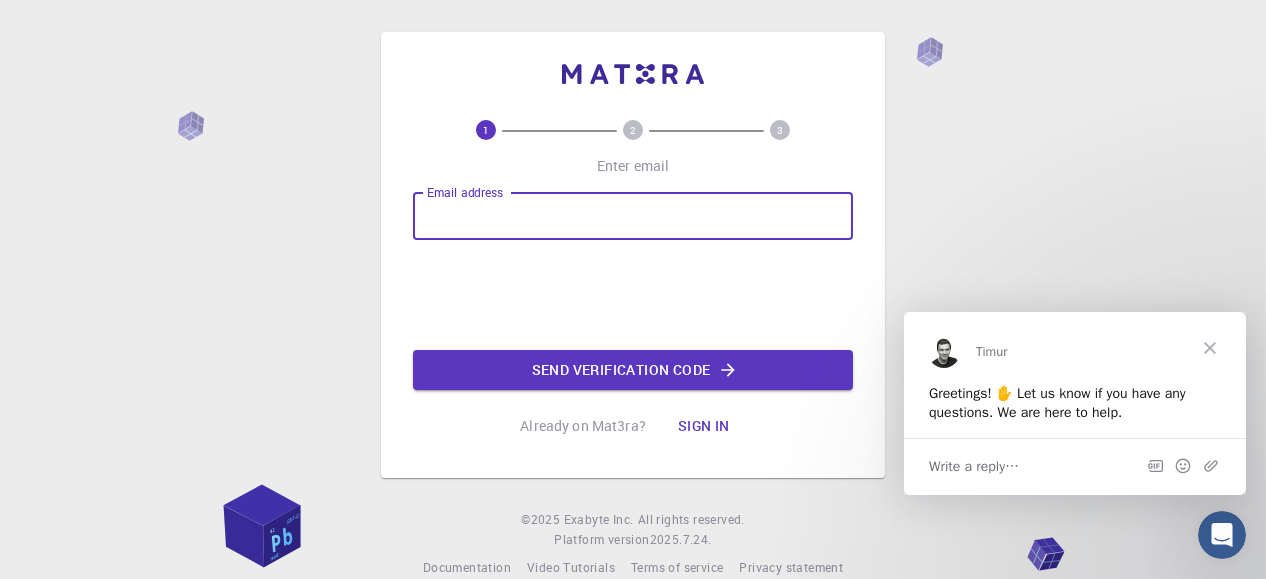 click on "Email address Email address" at bounding box center [633, 216] 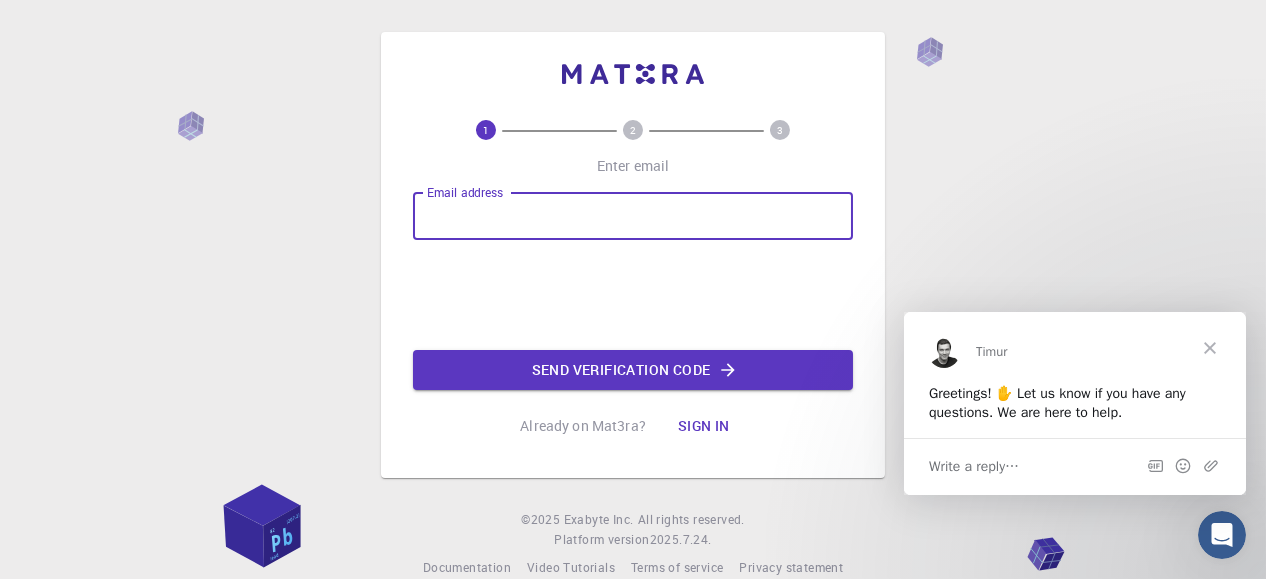 type on "[EMAIL]" 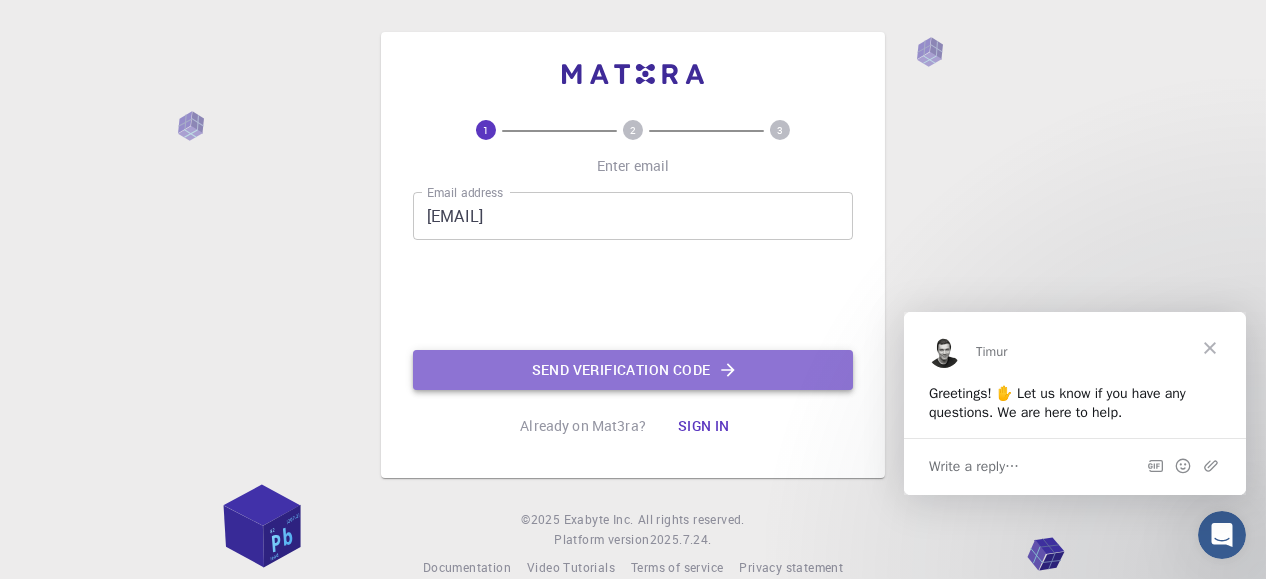 click on "Send verification code" 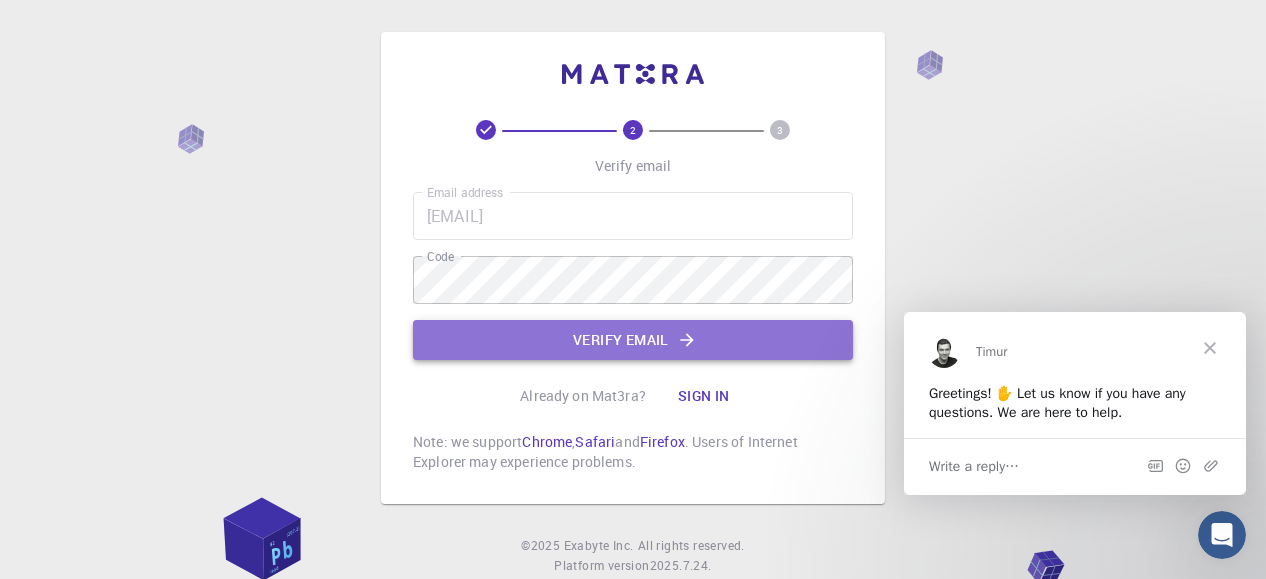 click on "Verify email" 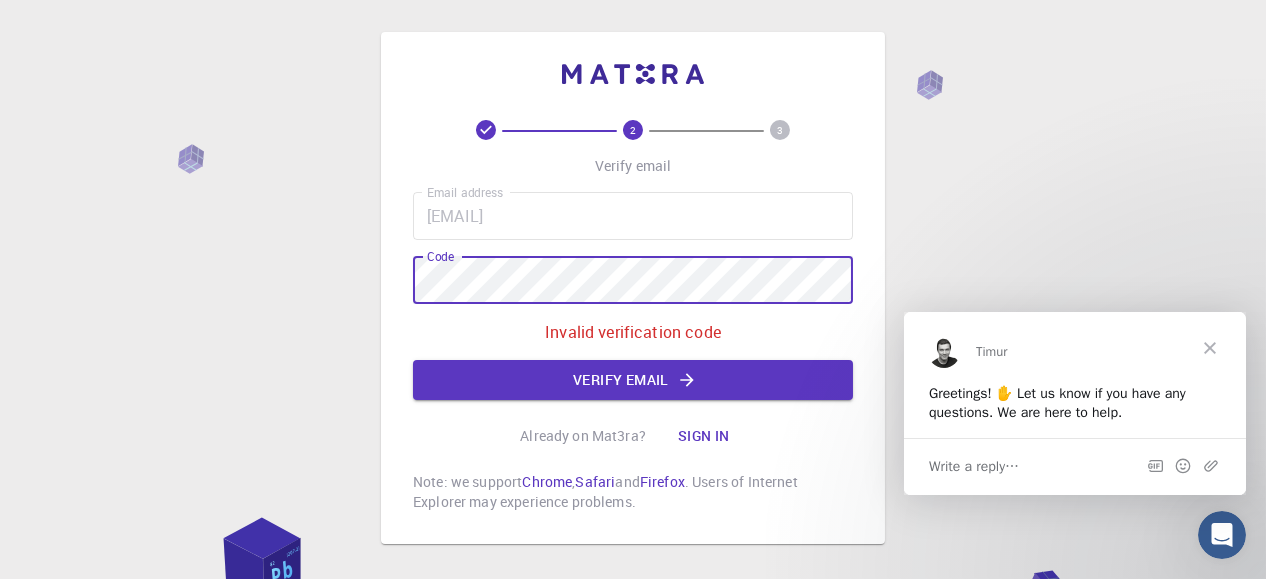 click on "2 3 Verify email Email address borcicmario@gmail.com Email address Code Code Invalid verification code Verify email Already on Mat3ra? Sign in Note: we support  Chrome ,  Safari  and  Firefox . Users of Internet Explorer may experience problems. ©  2025   Exabyte Inc.   All rights reserved. Platform version  2025.7.24 . Documentation Video Tutorials Terms of service Privacy statement" at bounding box center [633, 338] 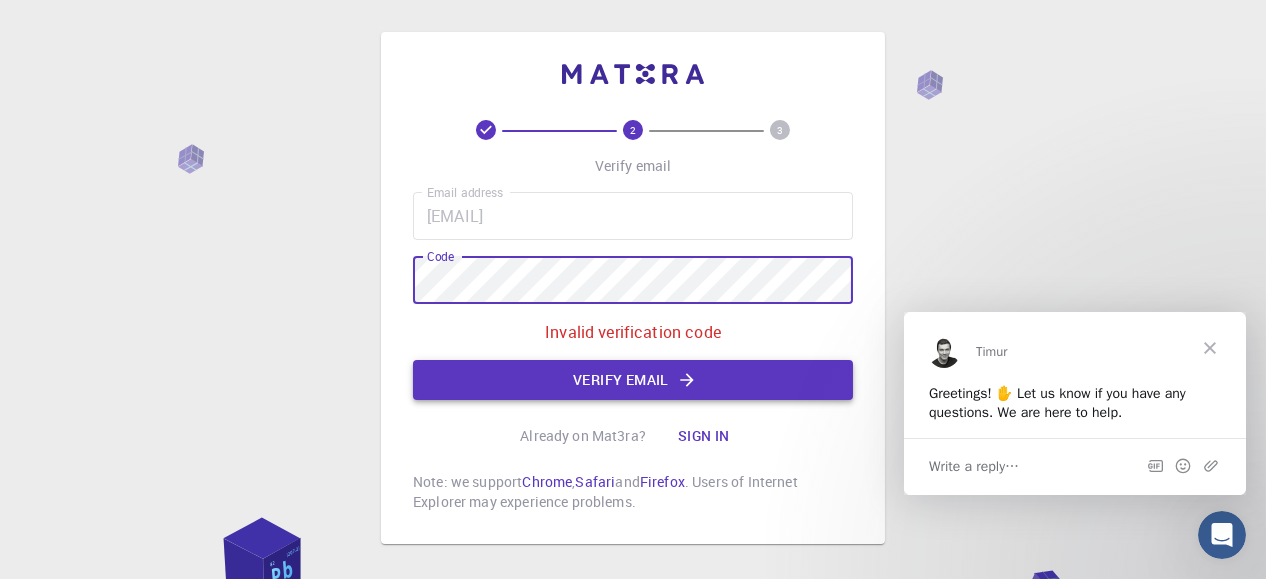 click on "Verify email" at bounding box center [633, 380] 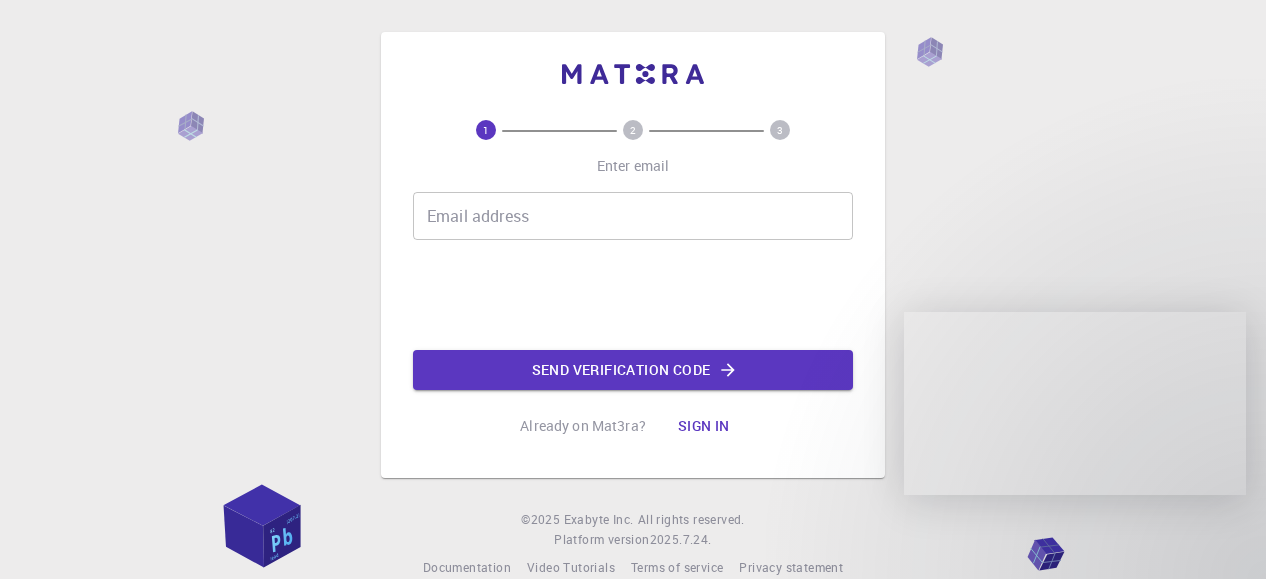 scroll, scrollTop: 0, scrollLeft: 0, axis: both 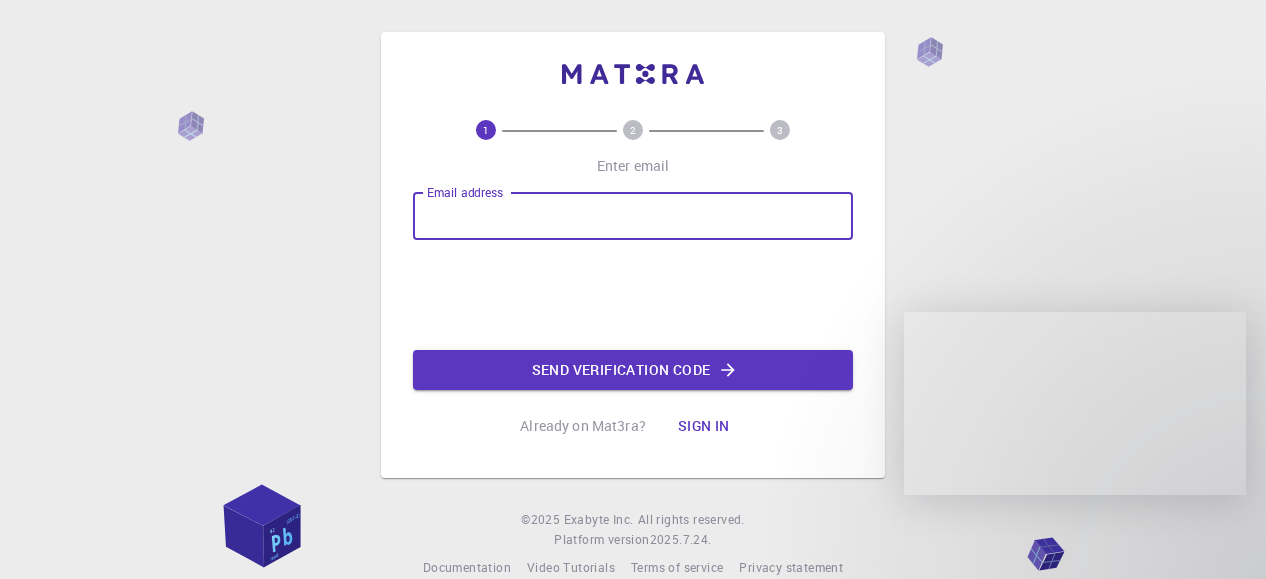 drag, startPoint x: 462, startPoint y: 213, endPoint x: 462, endPoint y: 228, distance: 15 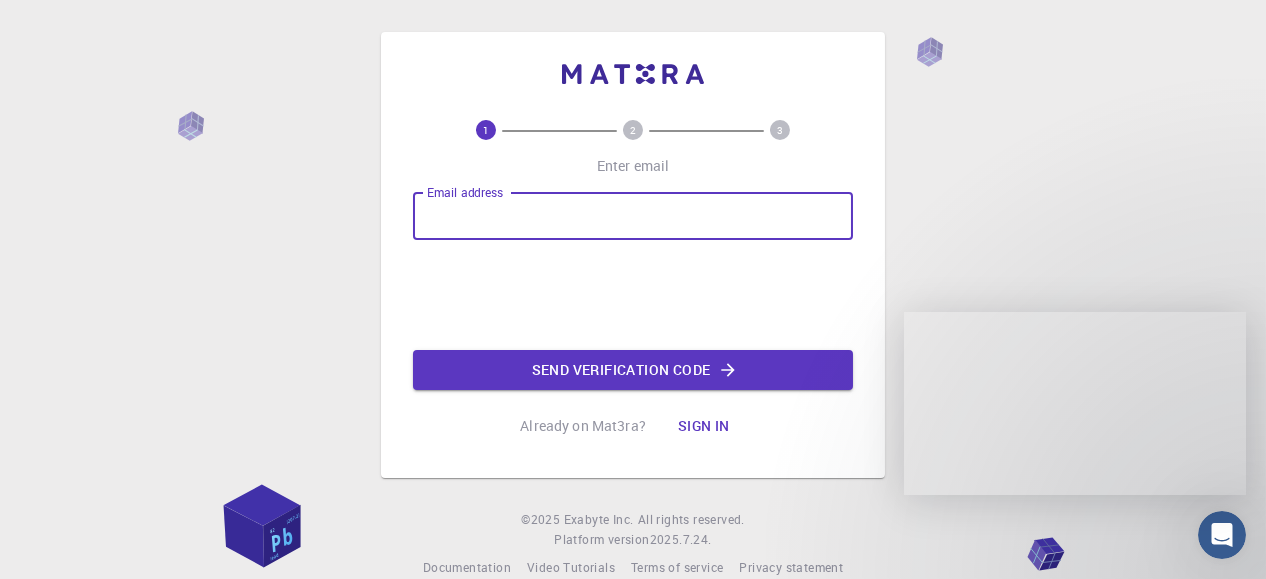 scroll, scrollTop: 0, scrollLeft: 0, axis: both 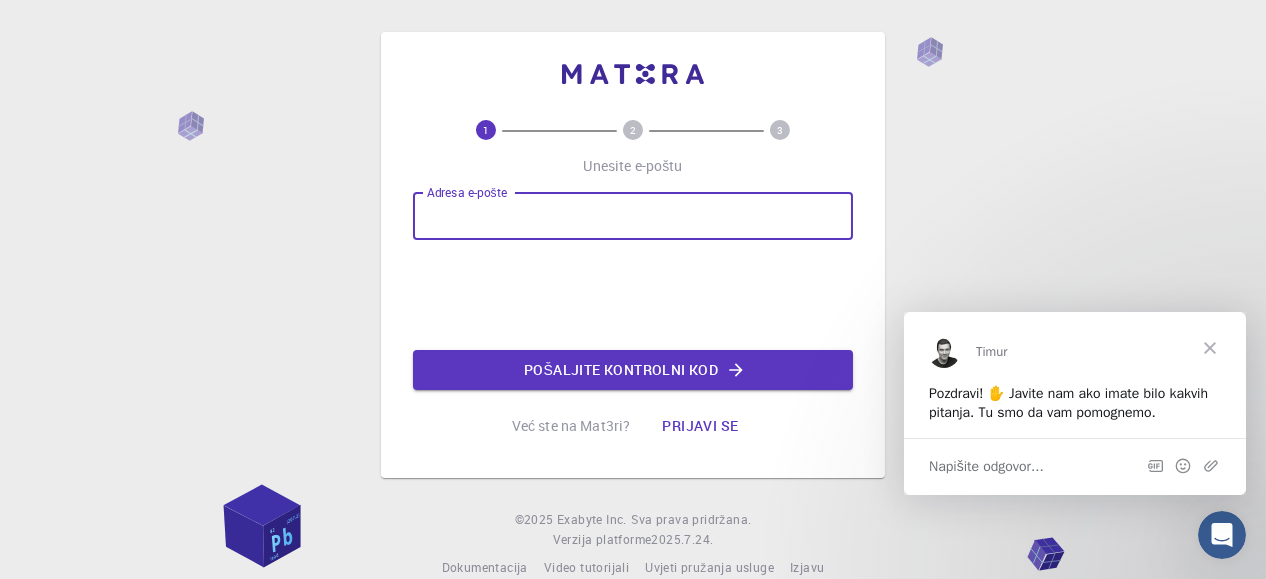 type on "[EMAIL]" 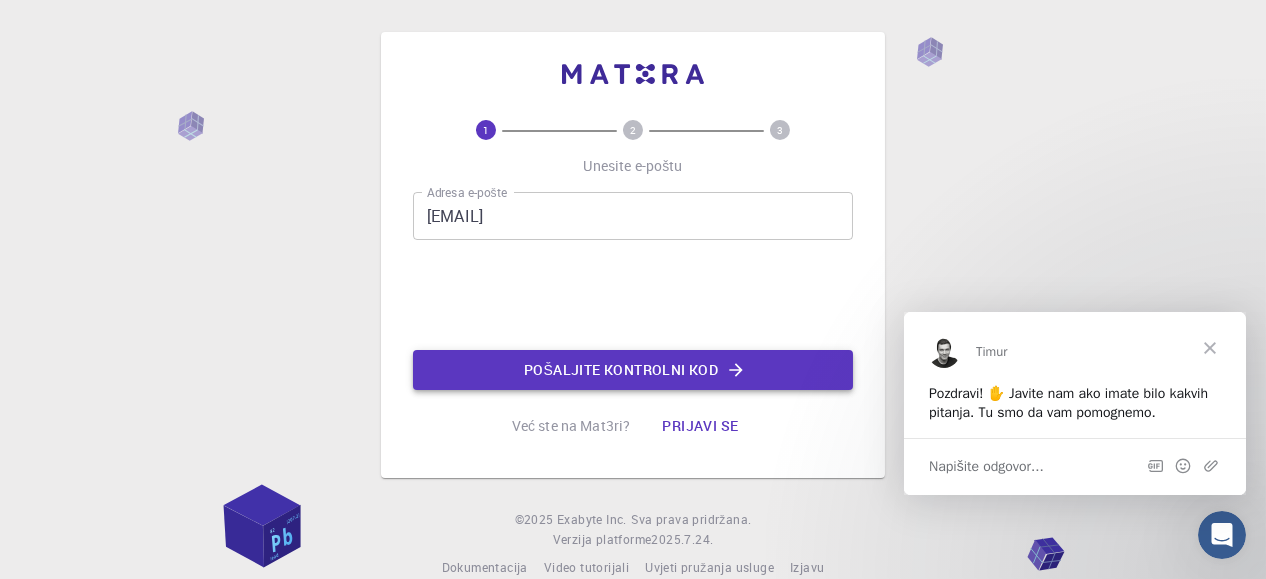 click on "Pošaljite kontrolni kod" at bounding box center [621, 370] 